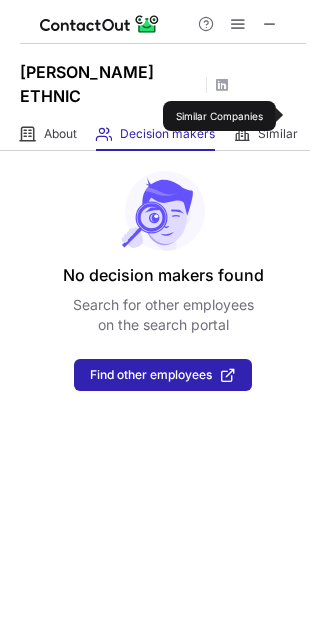 scroll, scrollTop: 0, scrollLeft: 0, axis: both 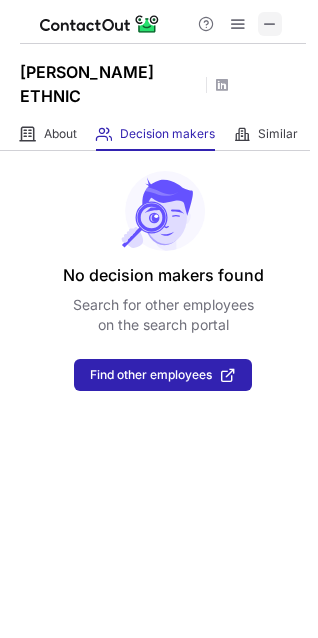 click at bounding box center [270, 24] 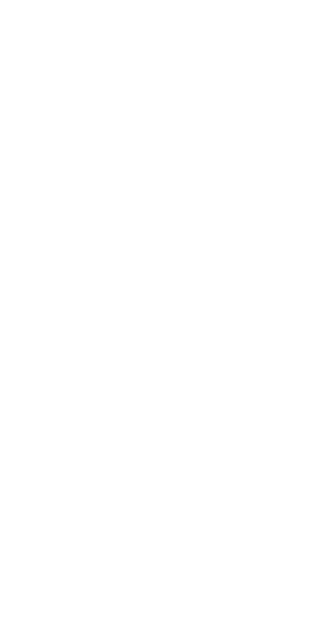 scroll, scrollTop: 0, scrollLeft: 0, axis: both 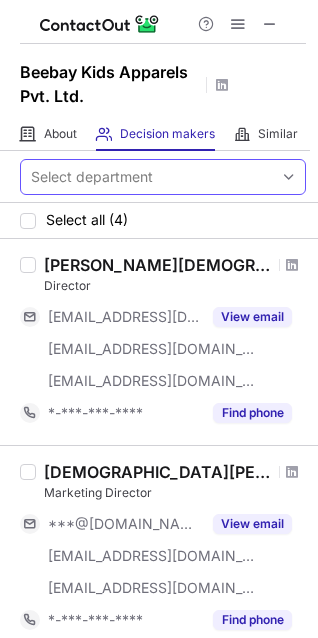 click at bounding box center (289, 177) 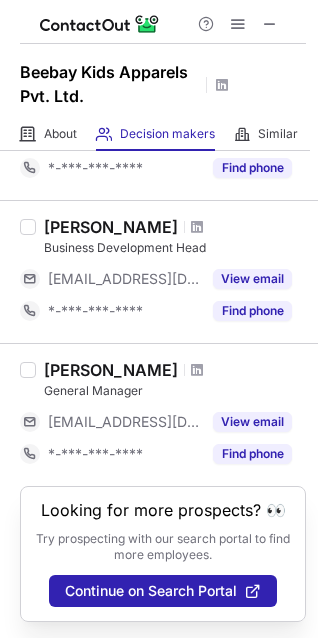 scroll, scrollTop: 462, scrollLeft: 0, axis: vertical 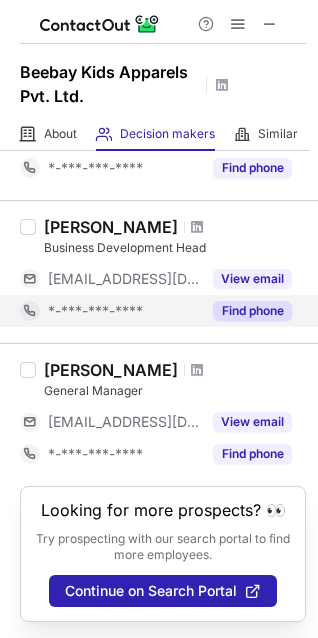 click on "Find phone" at bounding box center [252, 311] 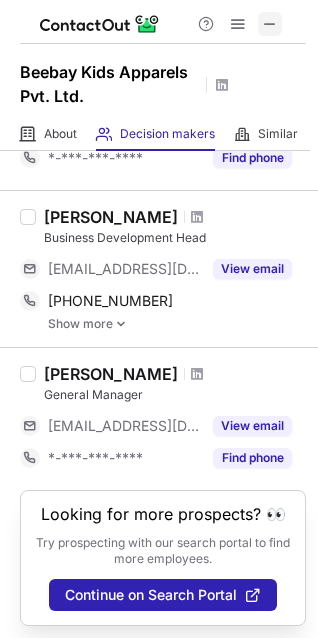 click at bounding box center [270, 24] 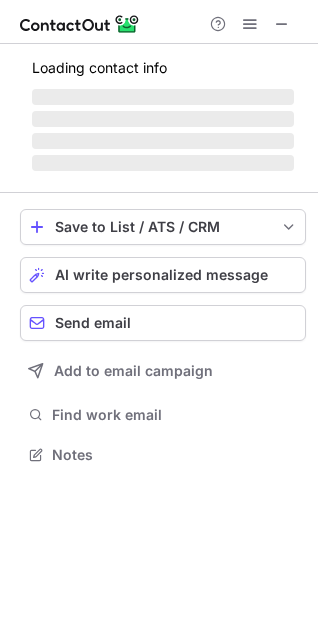 scroll, scrollTop: 10, scrollLeft: 10, axis: both 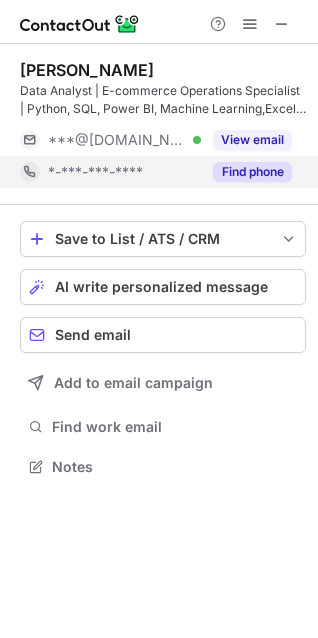 click on "Find phone" at bounding box center [252, 172] 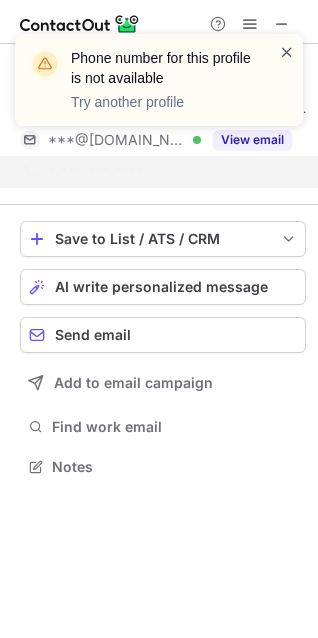 click at bounding box center (287, 52) 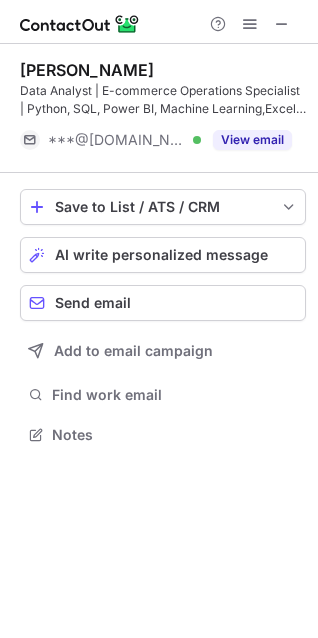 scroll, scrollTop: 421, scrollLeft: 318, axis: both 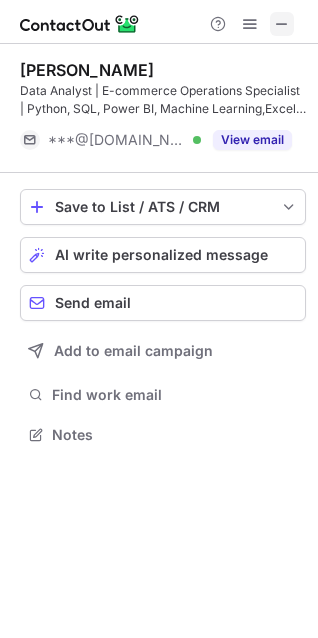 click at bounding box center (282, 24) 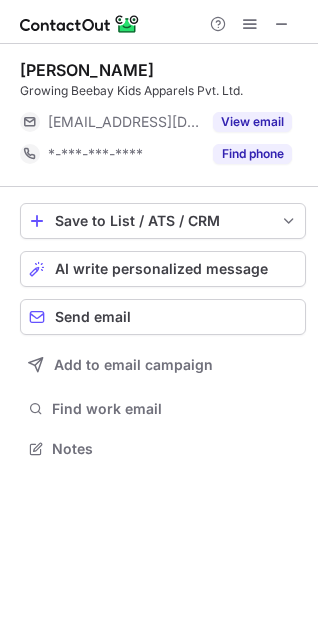 scroll, scrollTop: 10, scrollLeft: 10, axis: both 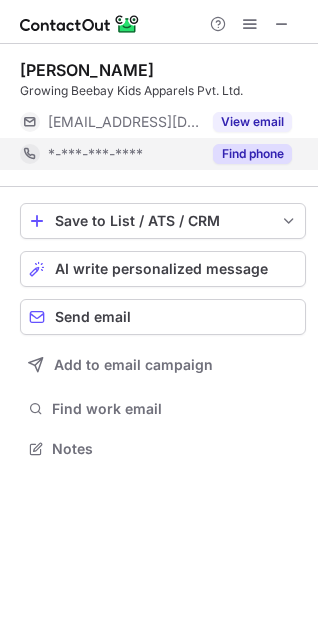 click on "Find phone" at bounding box center (252, 154) 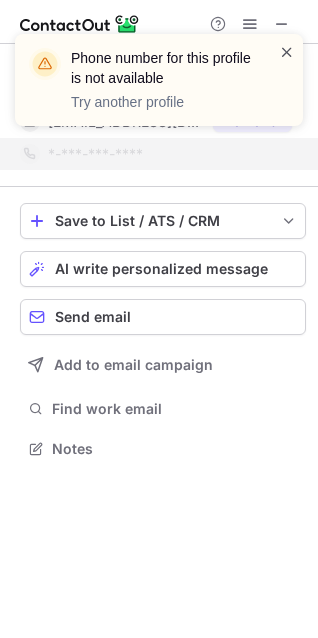 click at bounding box center (287, 52) 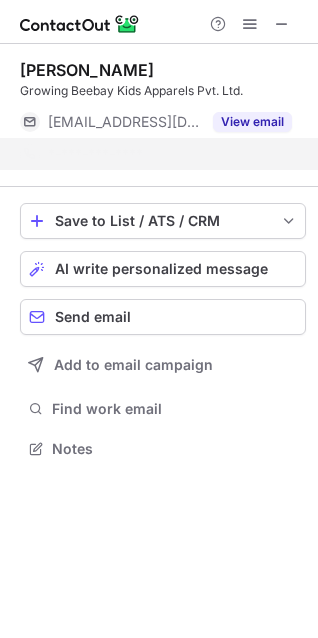 scroll, scrollTop: 403, scrollLeft: 318, axis: both 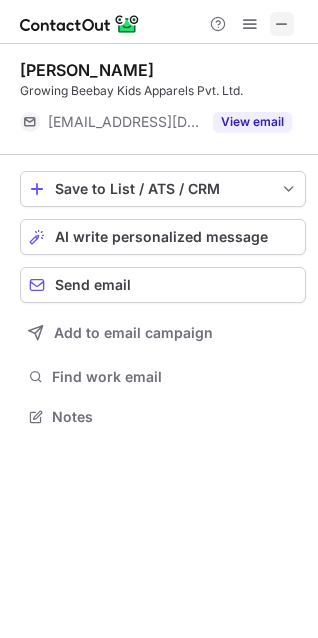 click at bounding box center (282, 24) 